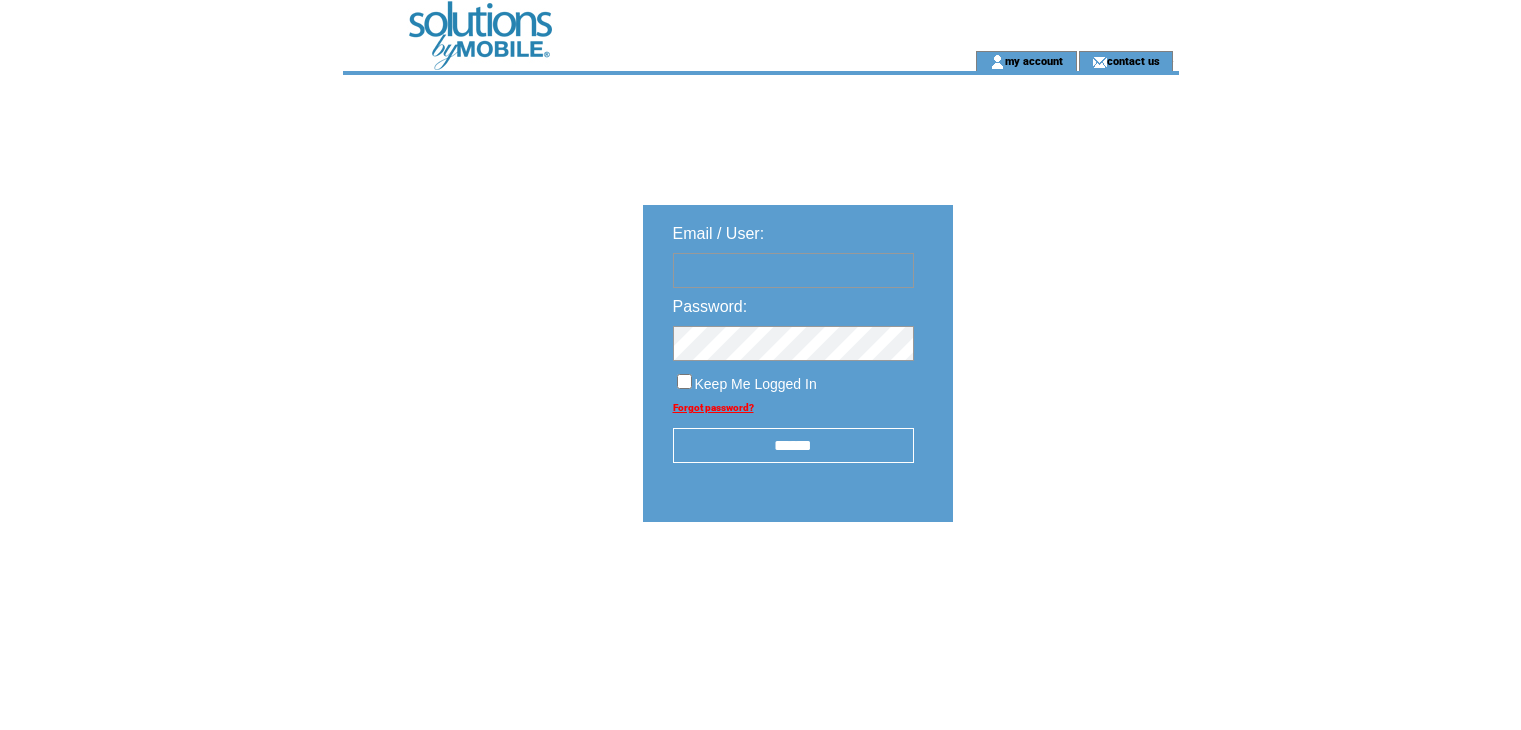 scroll, scrollTop: 0, scrollLeft: 0, axis: both 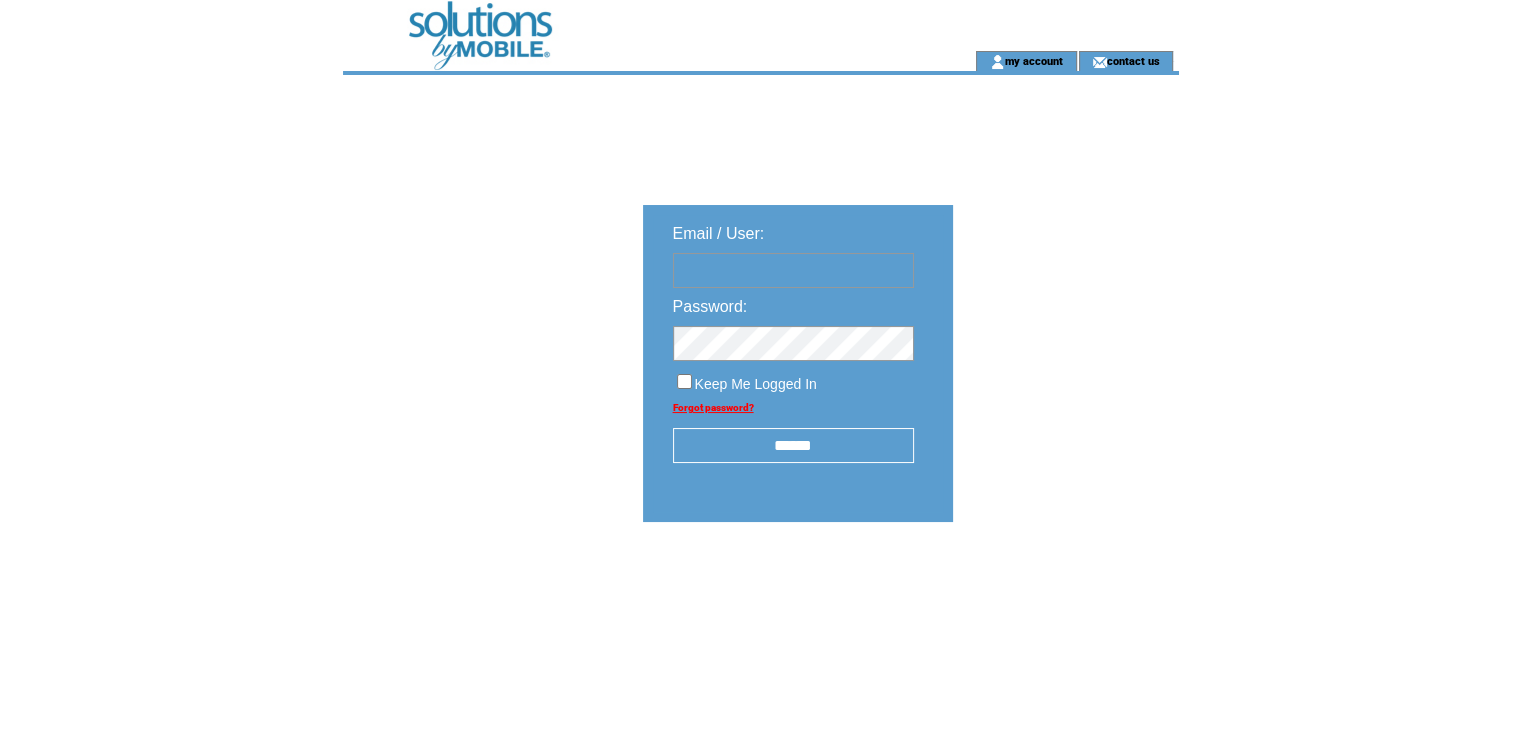drag, startPoint x: 0, startPoint y: 0, endPoint x: 779, endPoint y: 265, distance: 822.8402 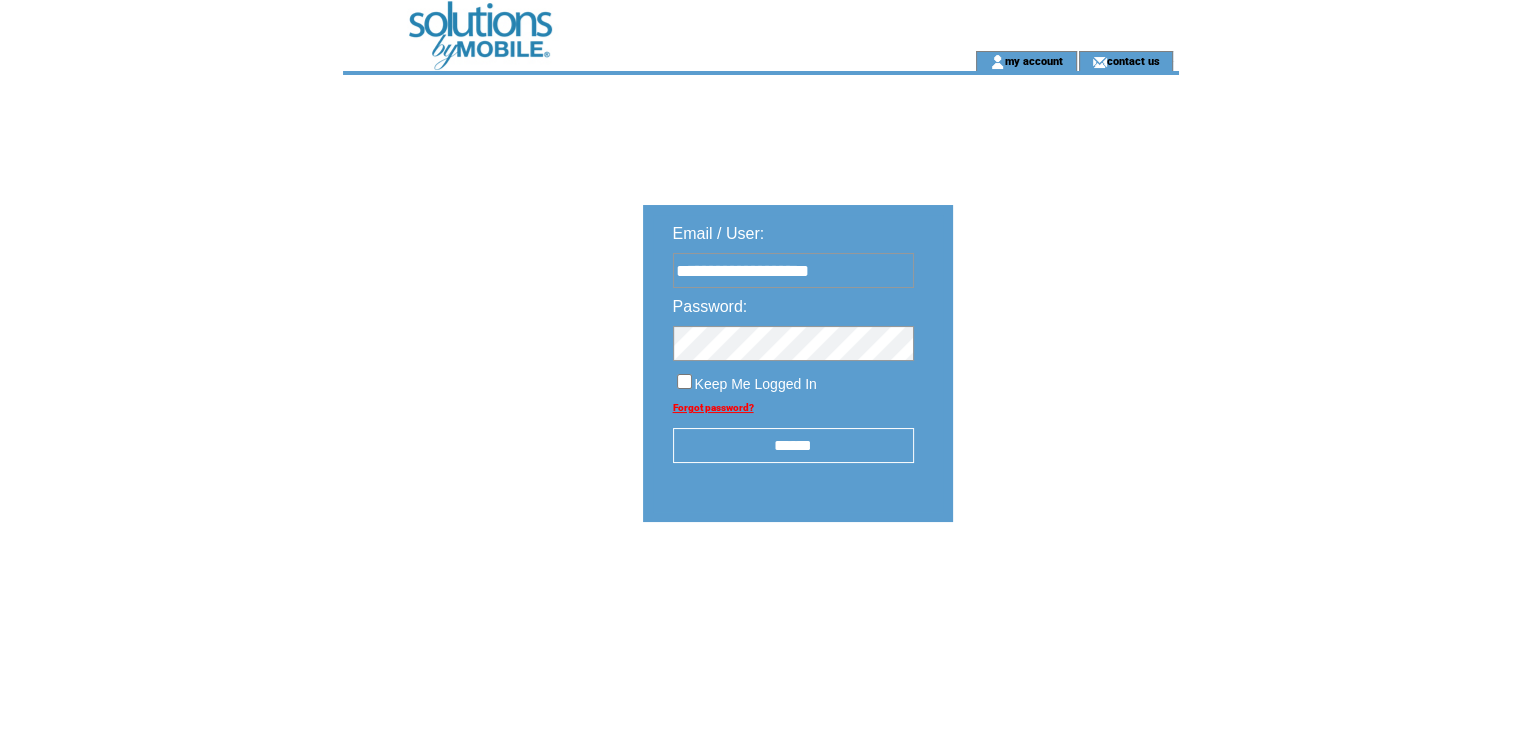 click on "******" at bounding box center (793, 445) 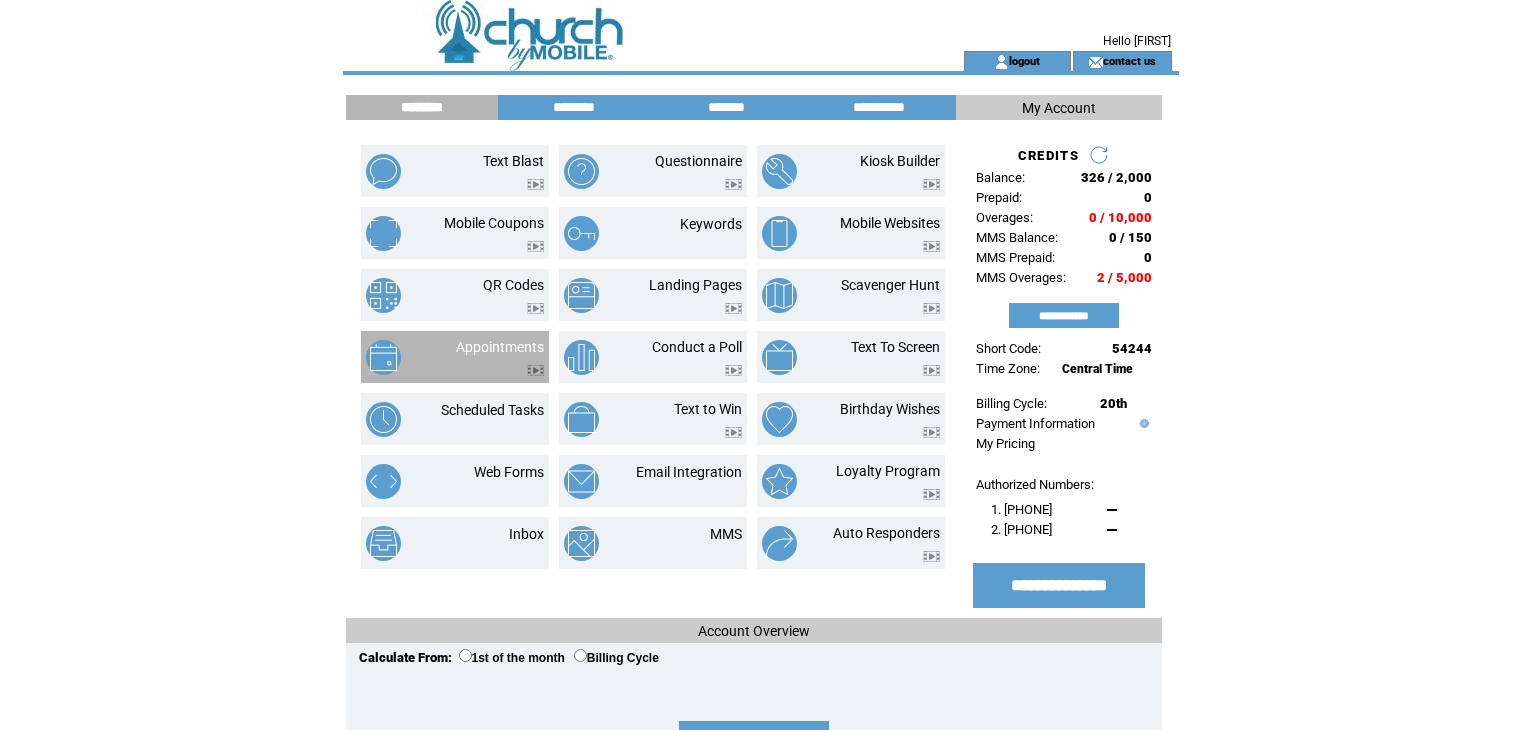 scroll, scrollTop: 0, scrollLeft: 0, axis: both 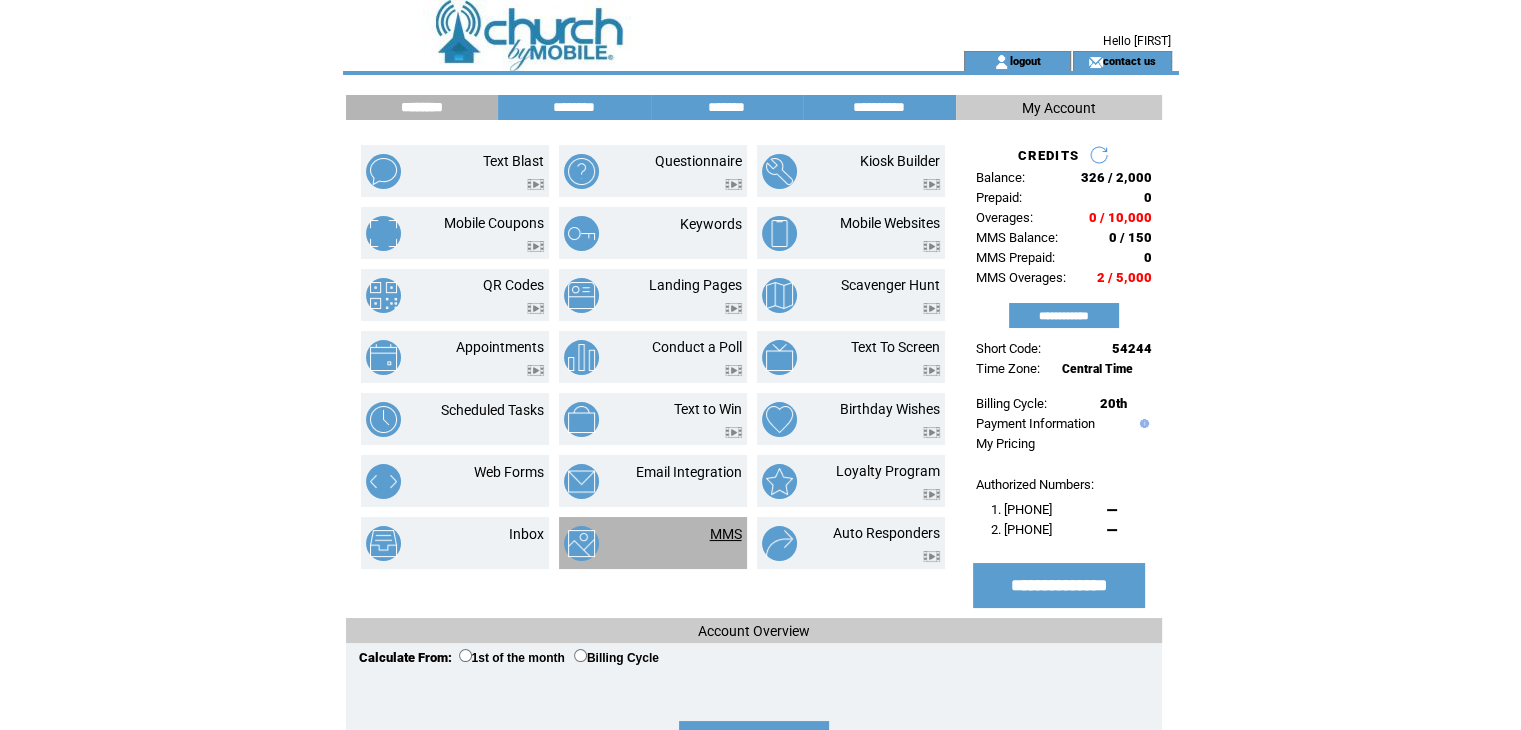 click on "MMS" at bounding box center [726, 534] 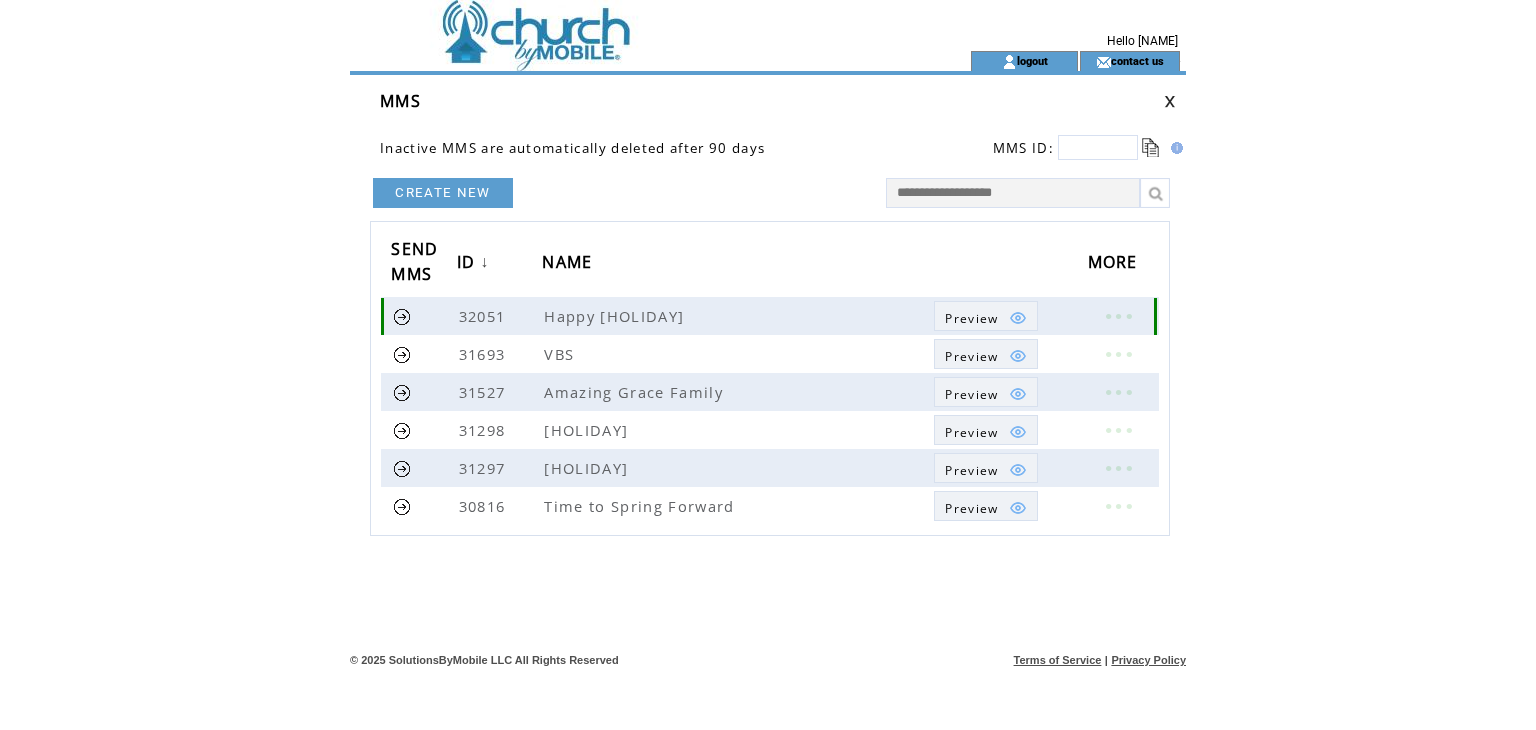 scroll, scrollTop: 0, scrollLeft: 0, axis: both 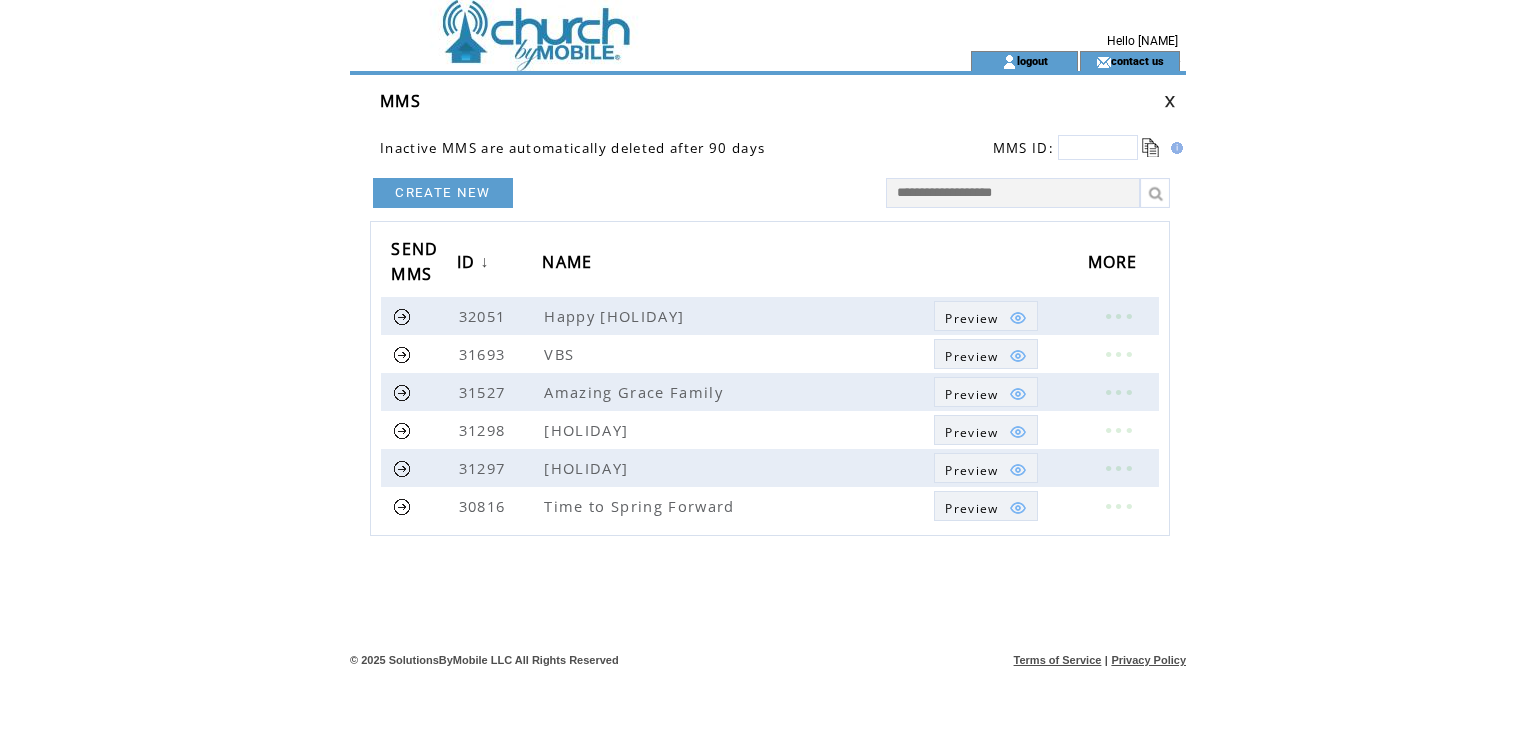 click on "CREATE NEW" at bounding box center [443, 193] 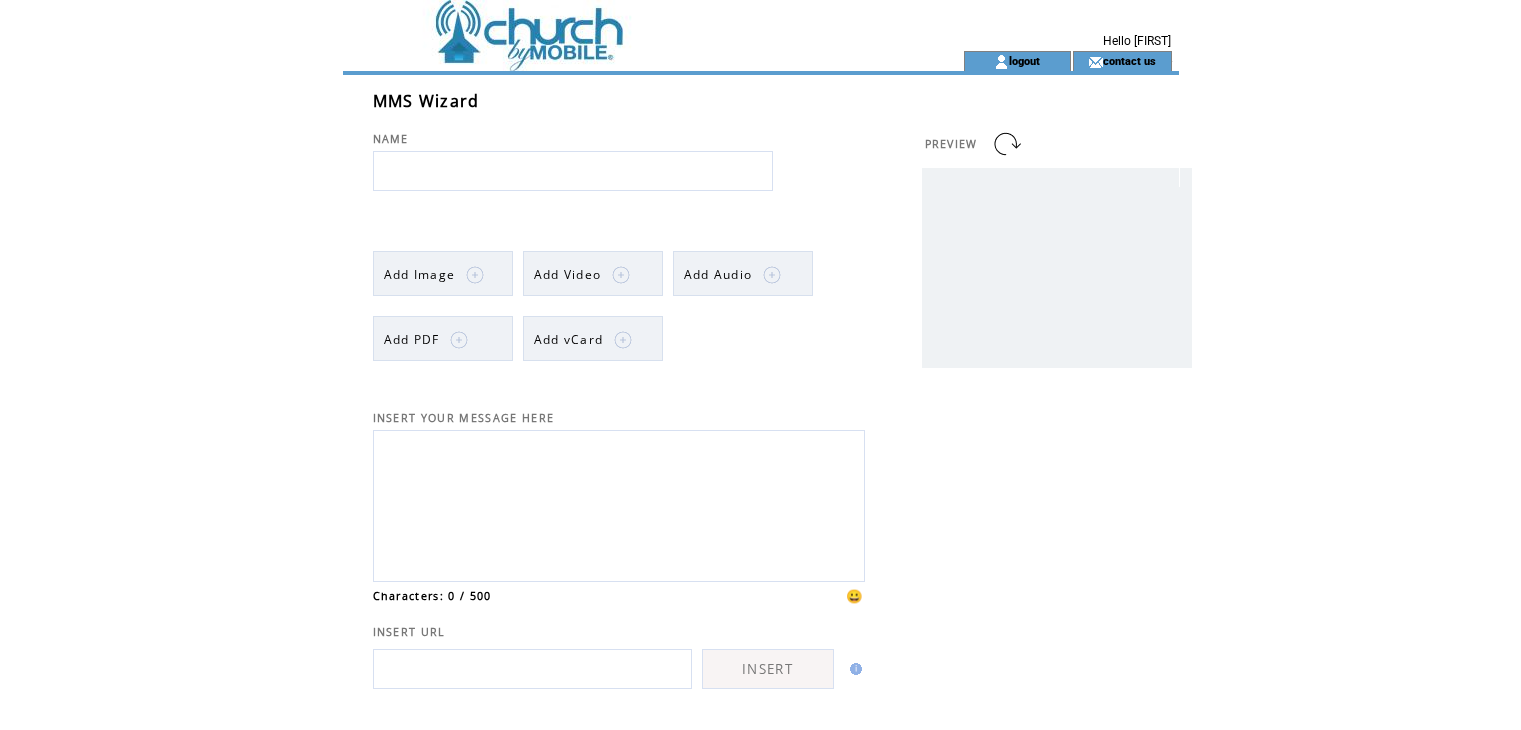 scroll, scrollTop: 0, scrollLeft: 0, axis: both 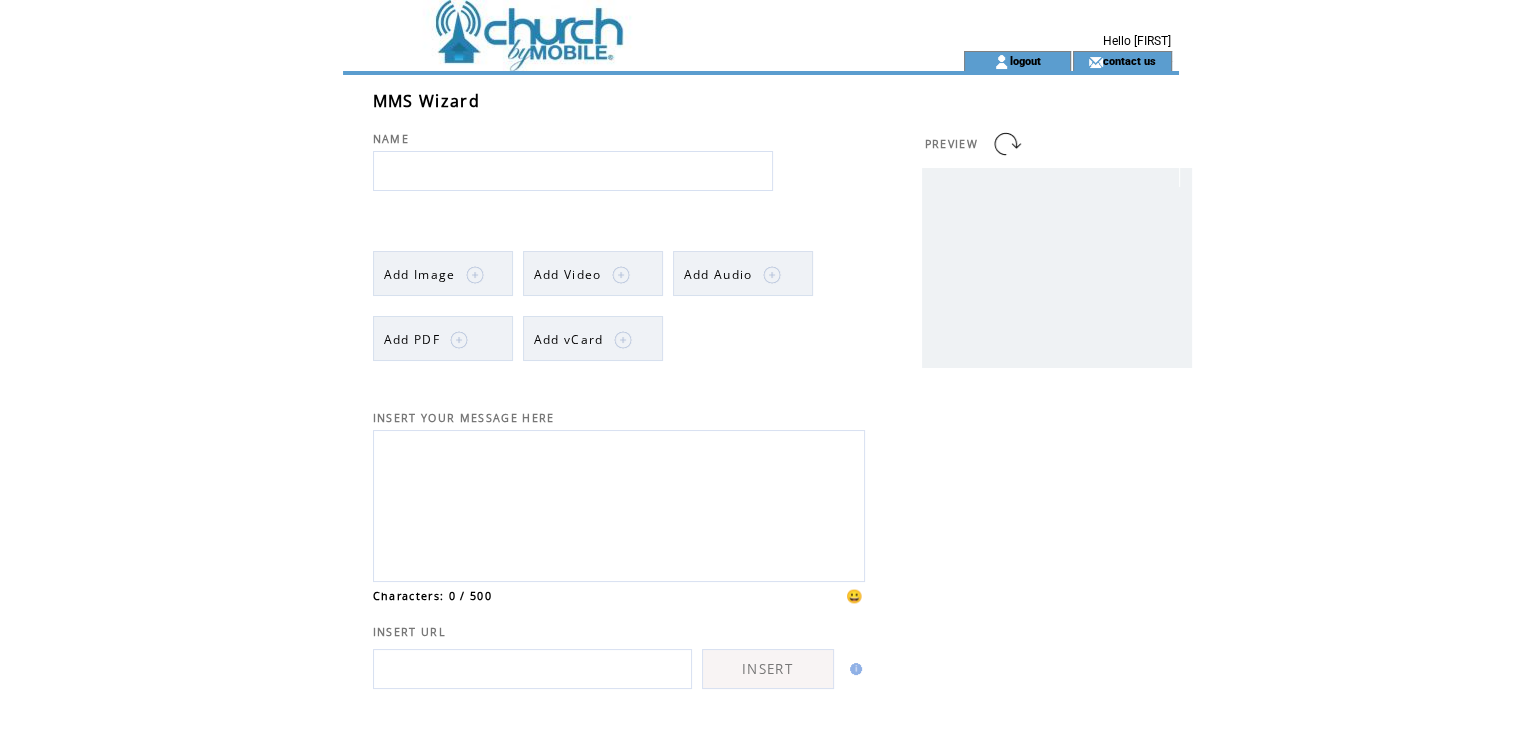 click at bounding box center [573, 171] 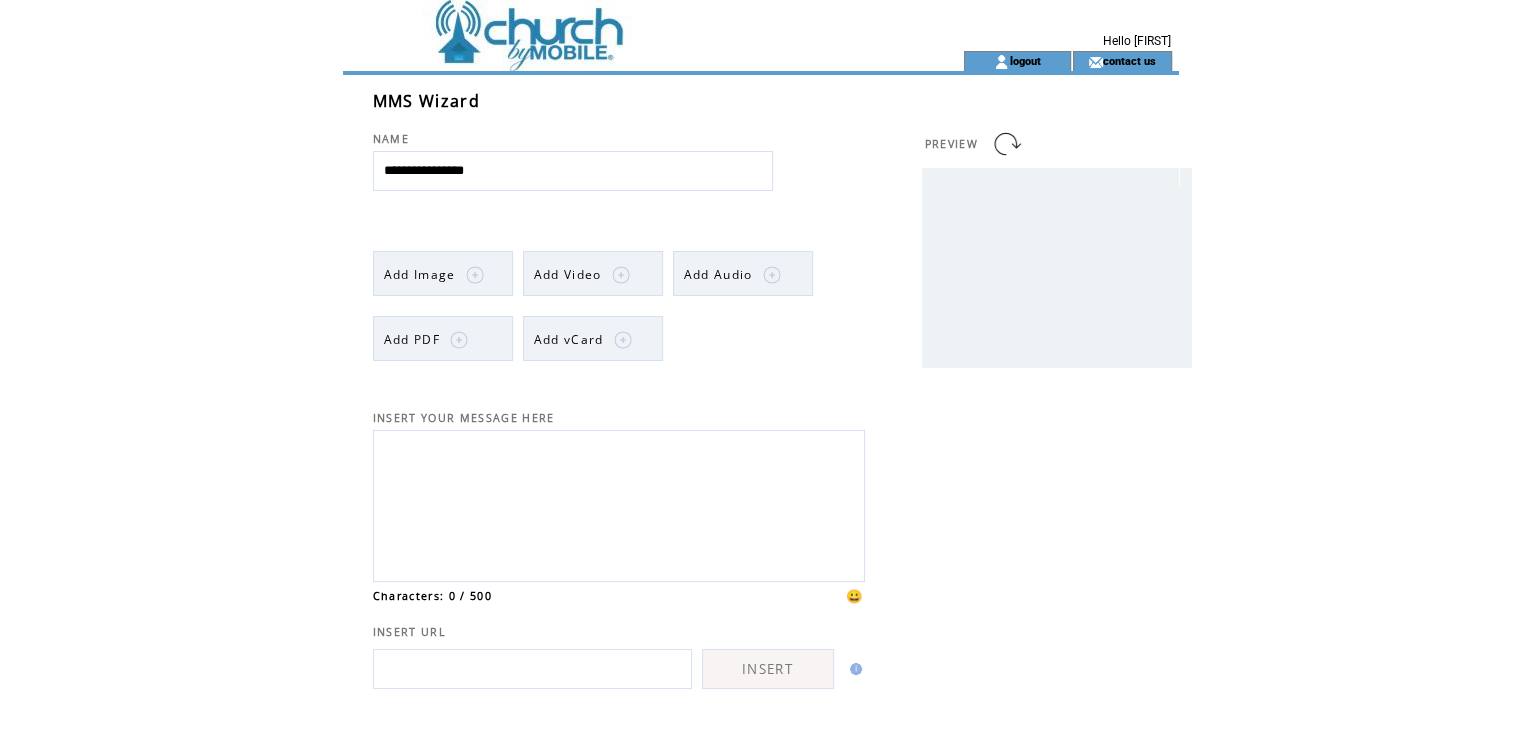 type on "**********" 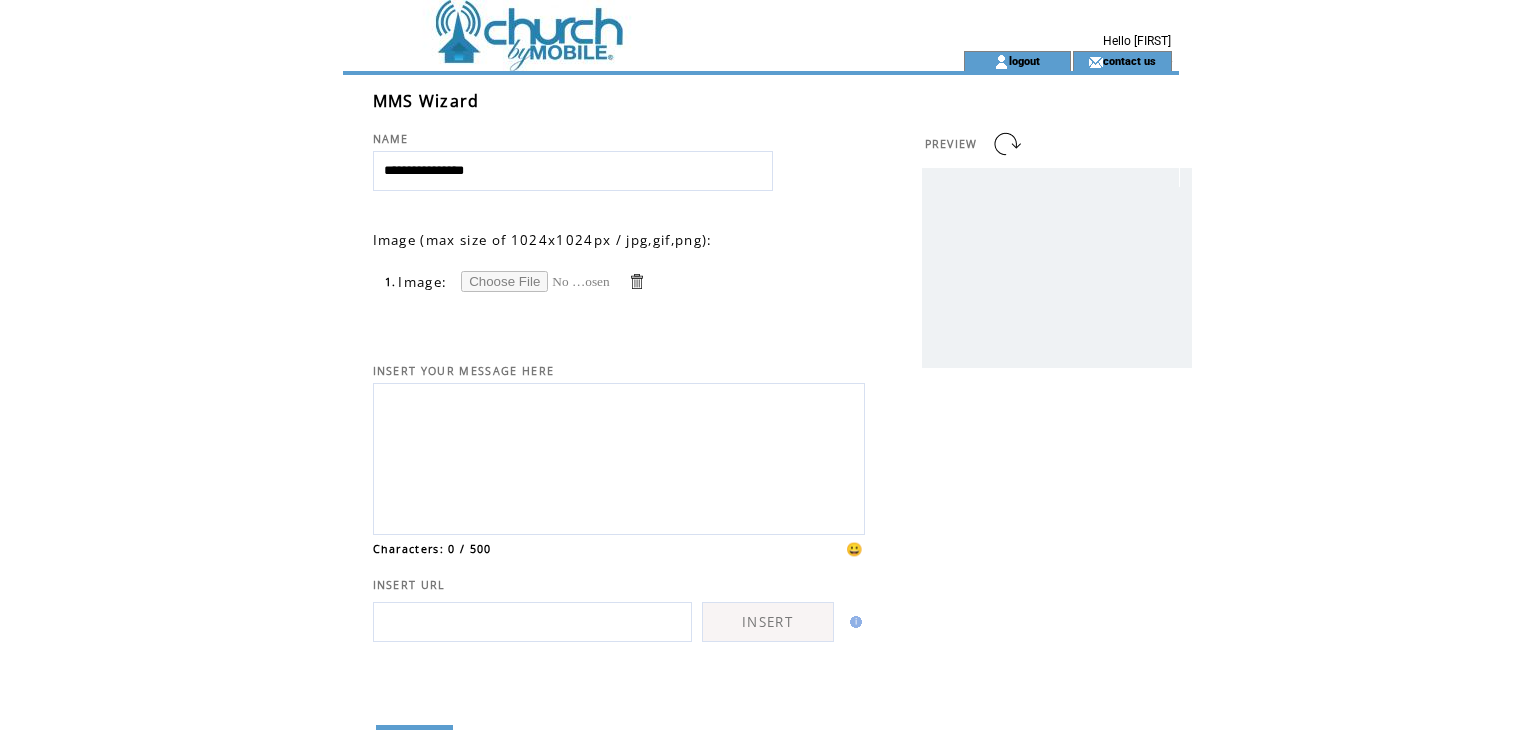 scroll, scrollTop: 0, scrollLeft: 0, axis: both 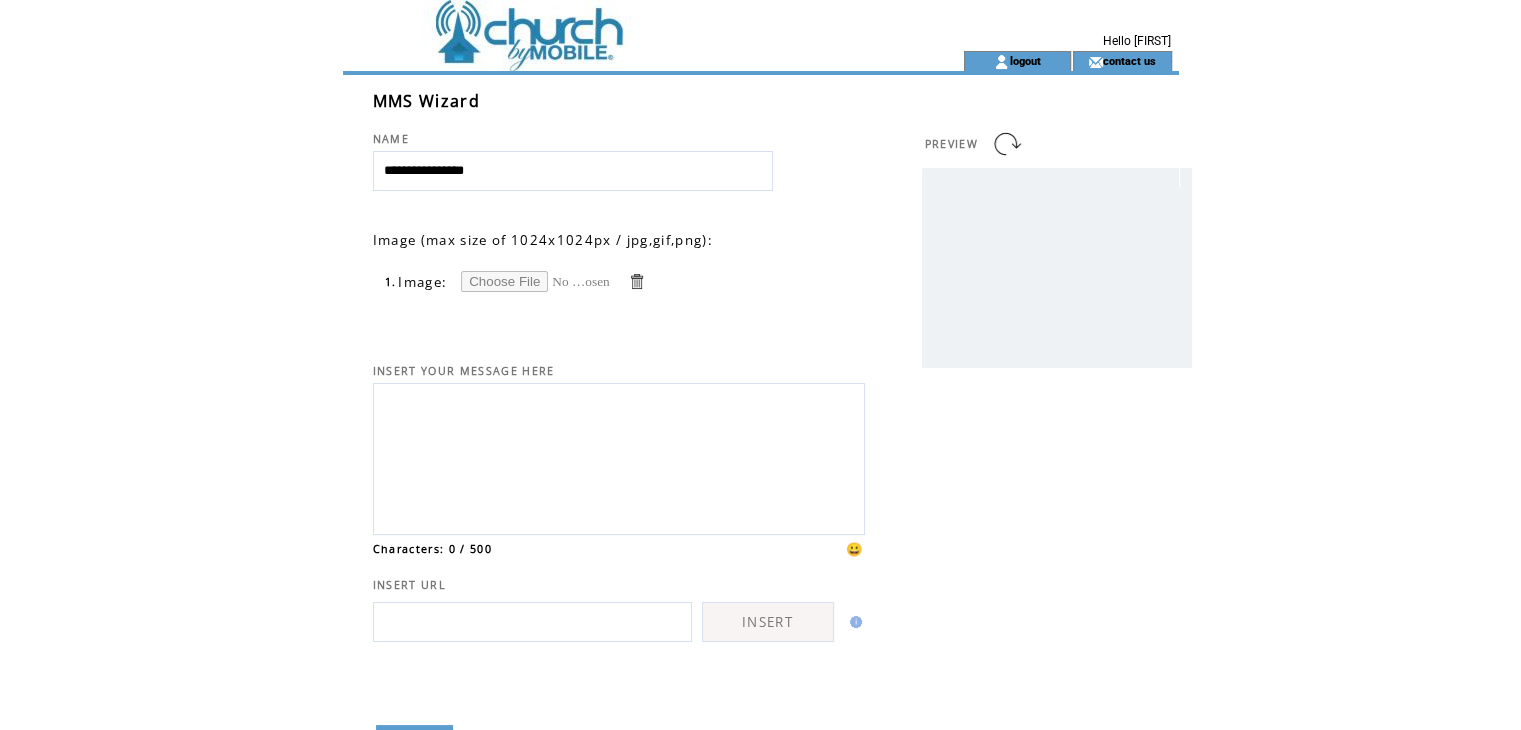 click at bounding box center [536, 281] 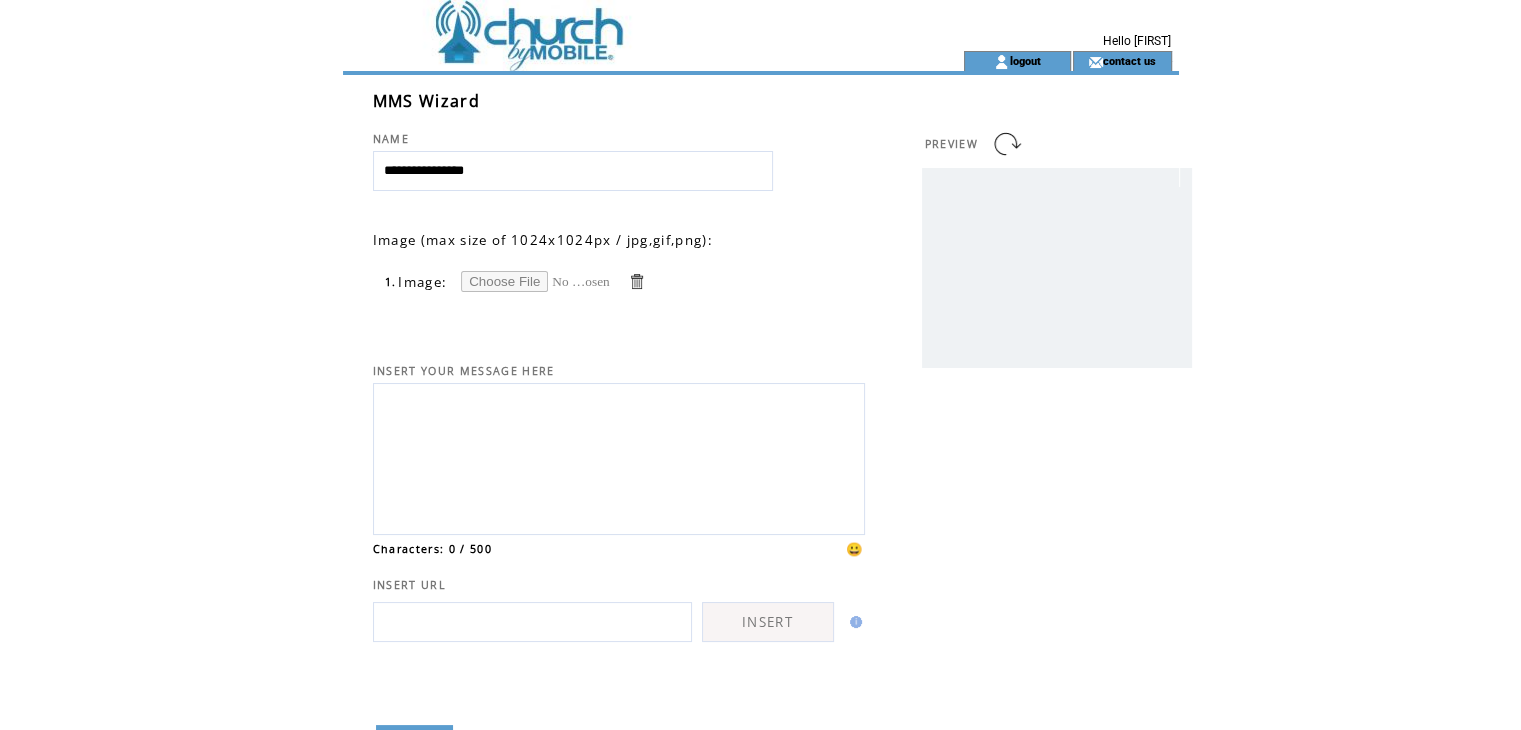 click at bounding box center [536, 281] 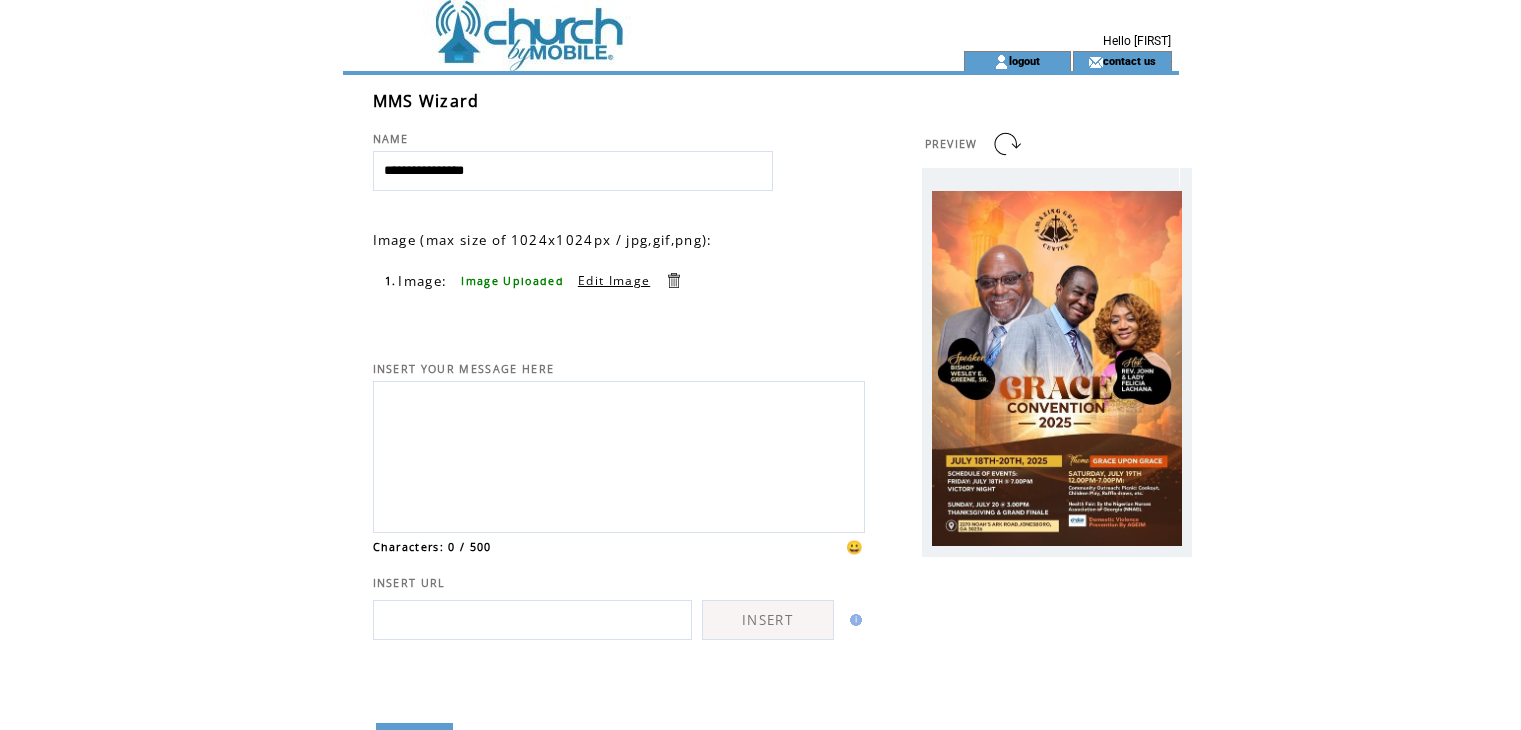 scroll, scrollTop: 0, scrollLeft: 0, axis: both 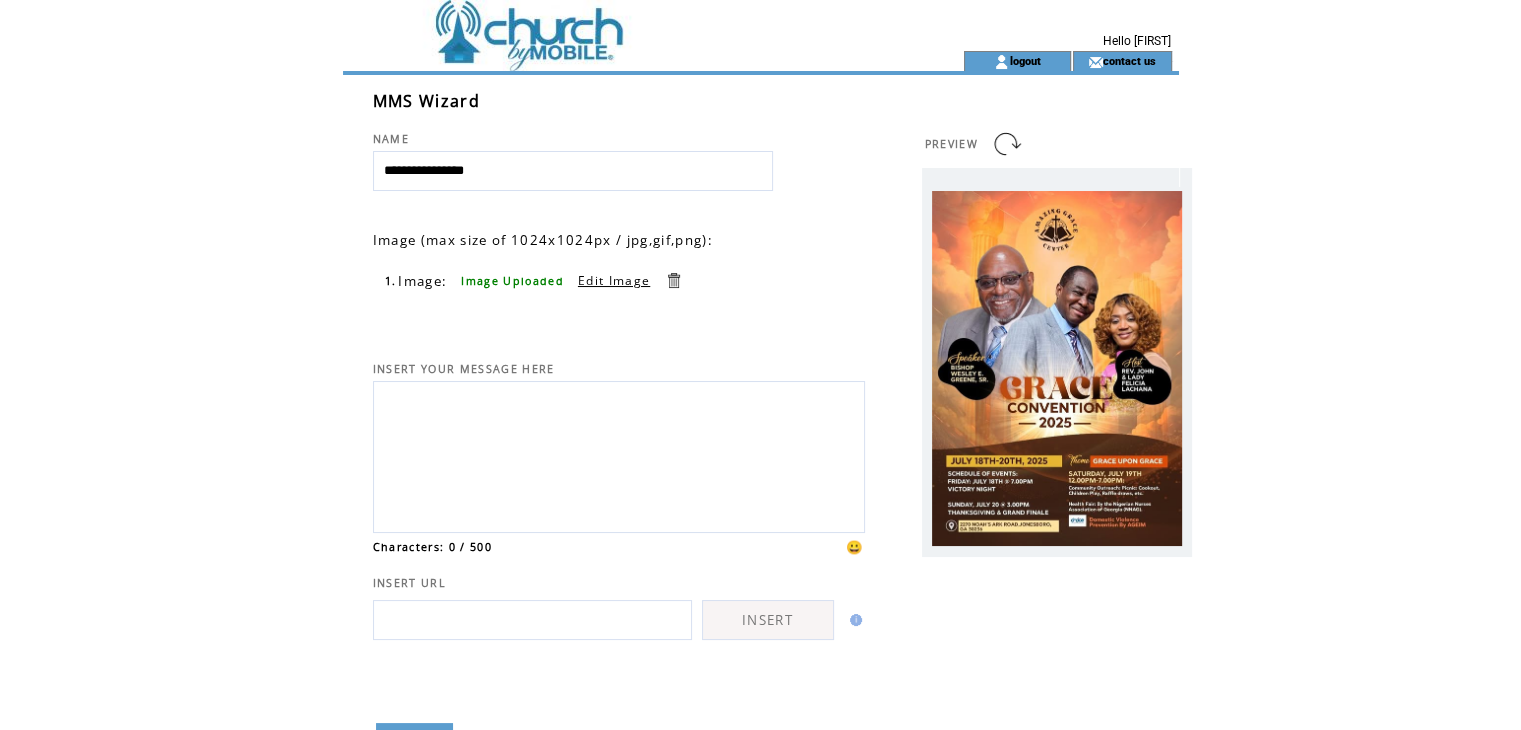 click on "**********" at bounding box center [573, 171] 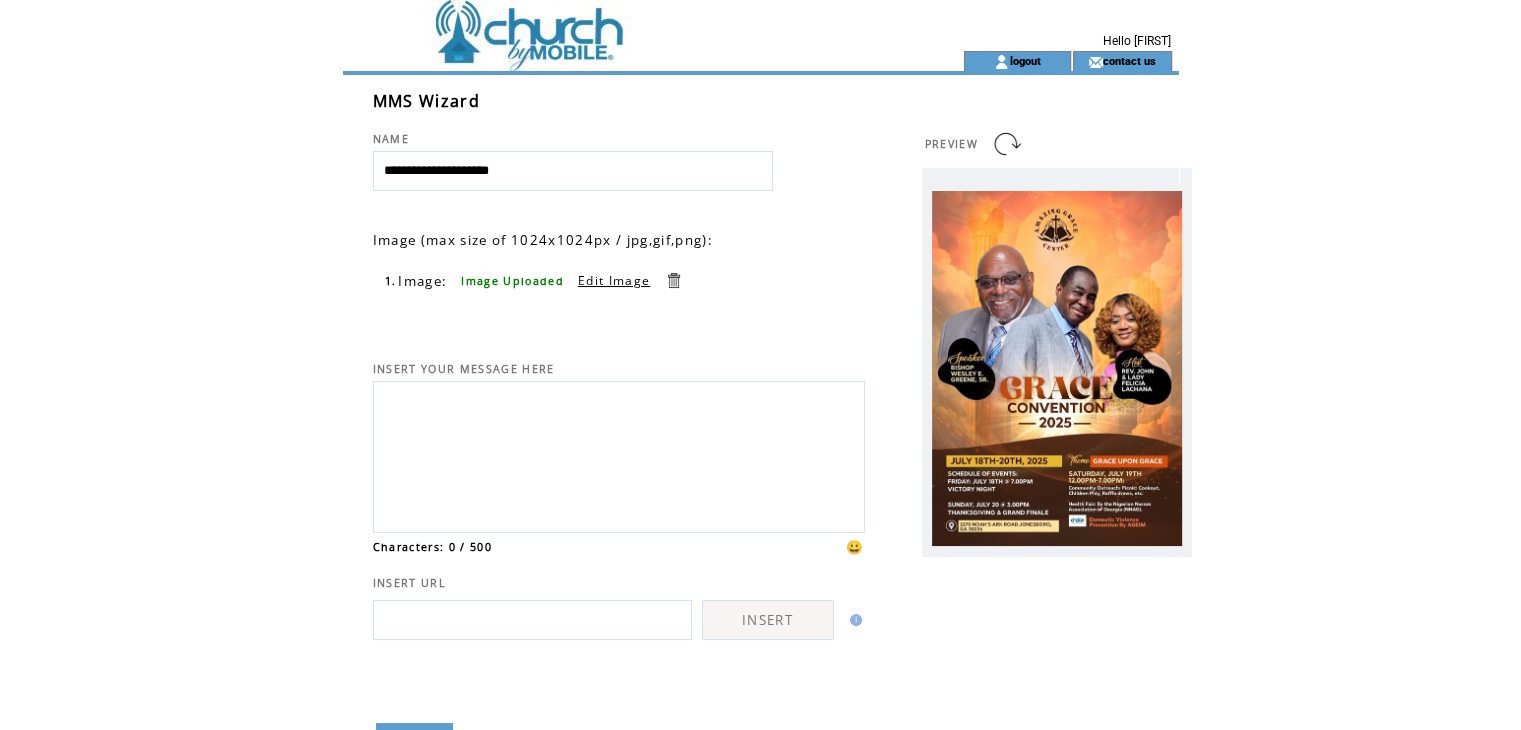 type on "**********" 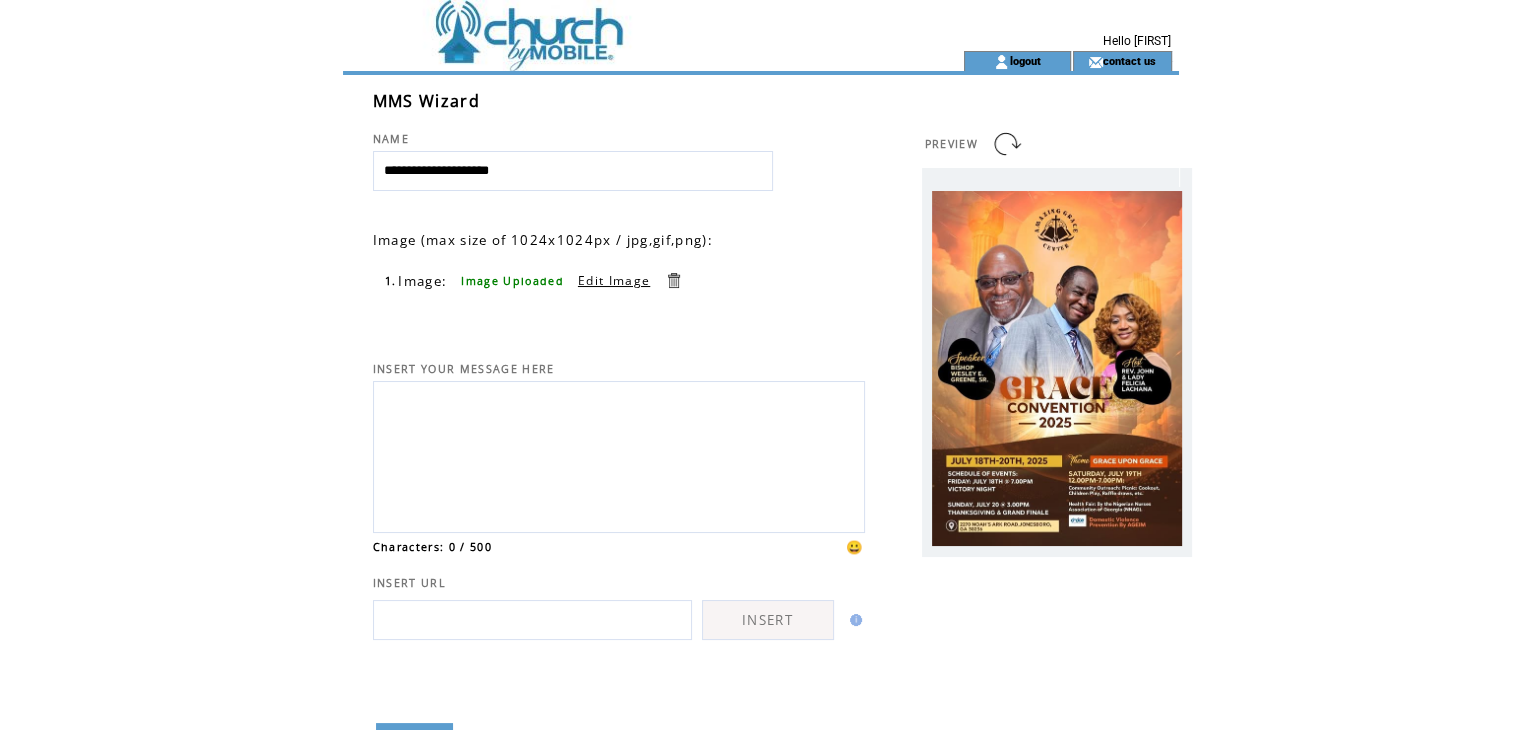 click at bounding box center (619, 454) 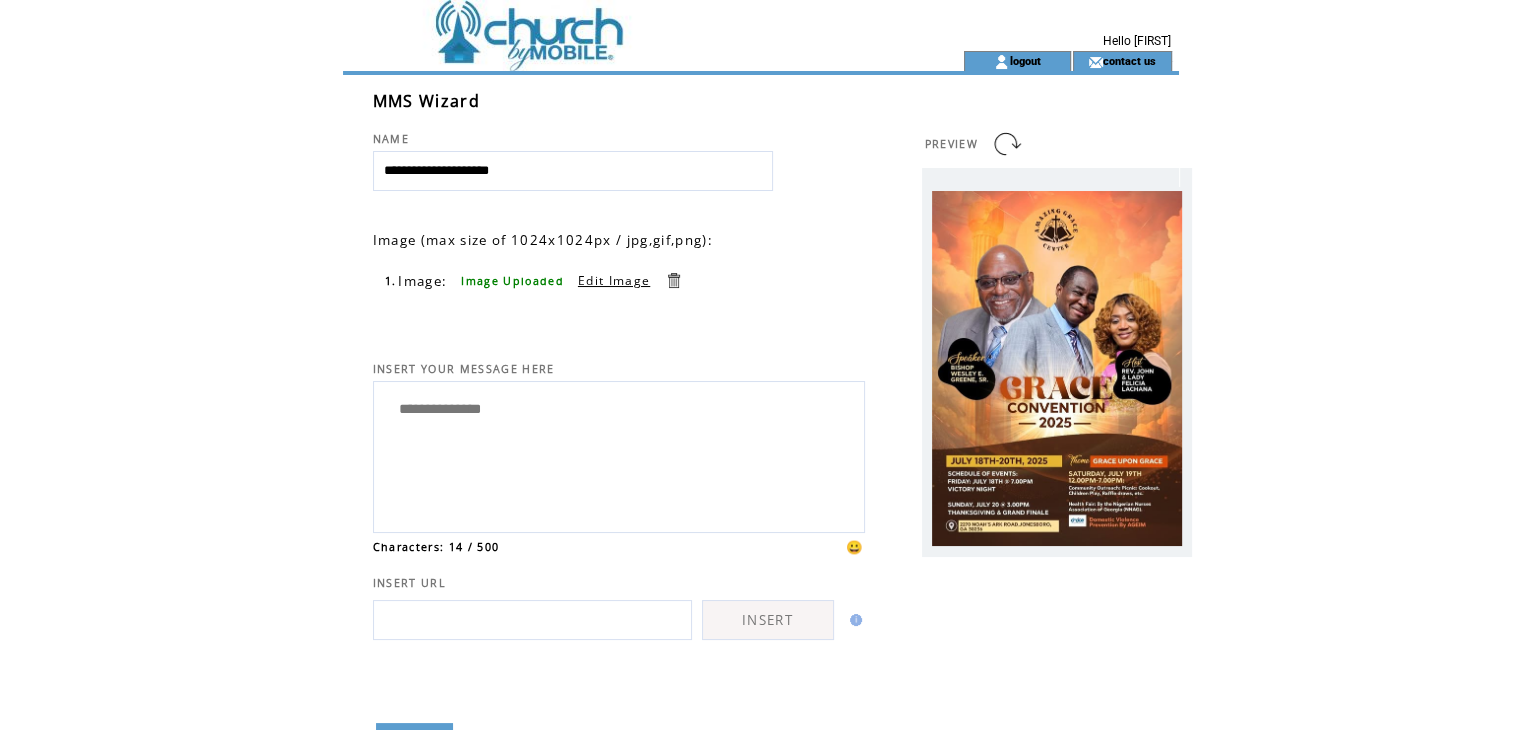 drag, startPoint x: 534, startPoint y: 418, endPoint x: 512, endPoint y: 405, distance: 25.553865 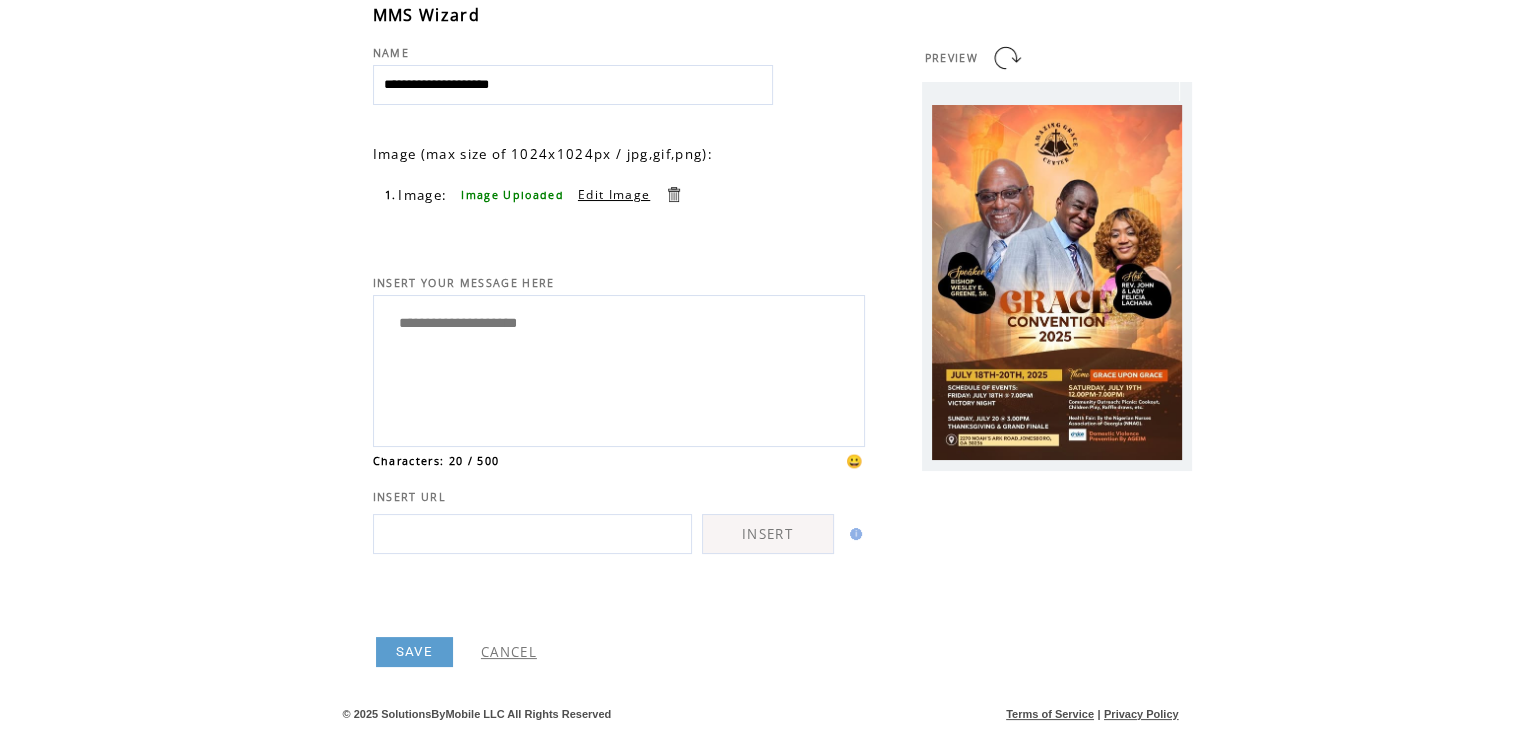 scroll, scrollTop: 120, scrollLeft: 0, axis: vertical 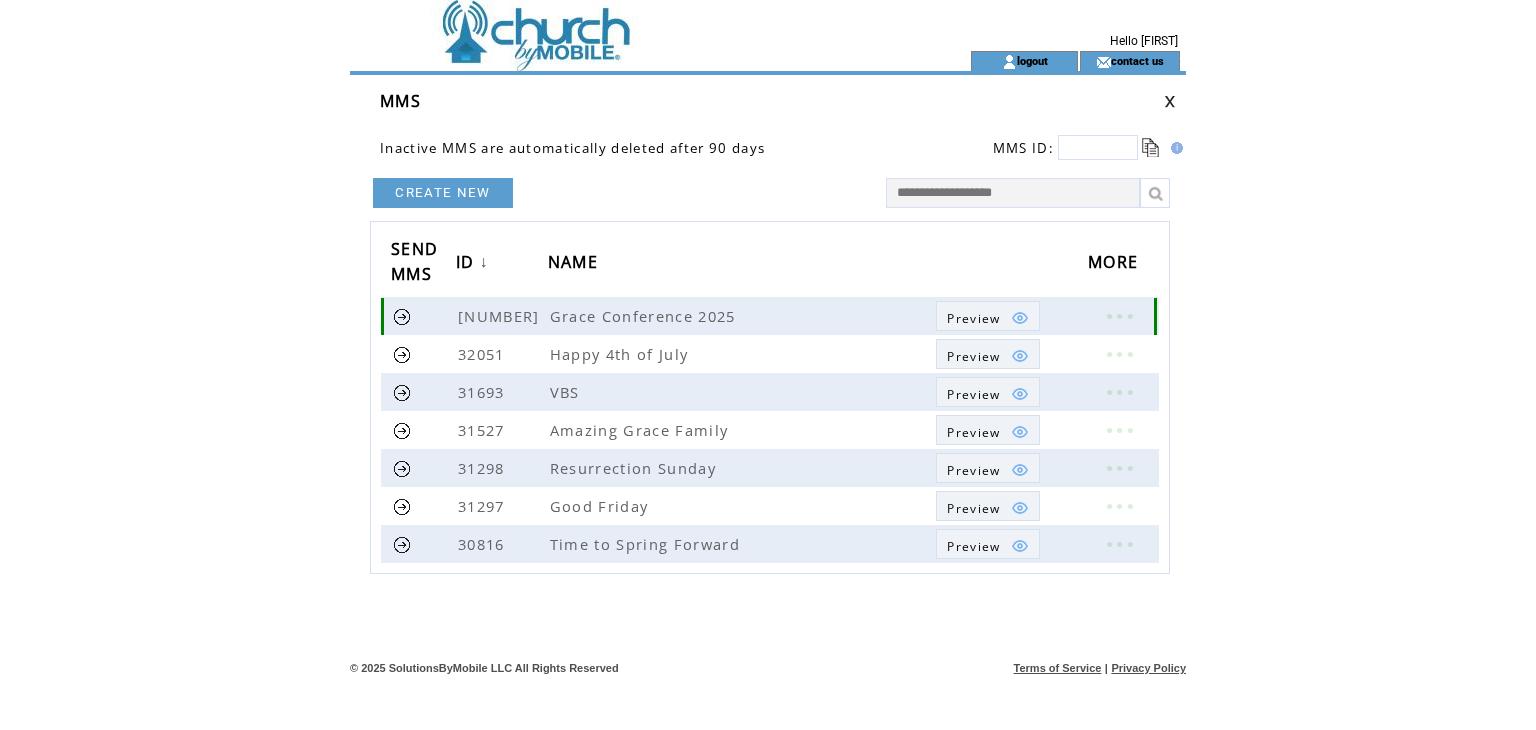 click at bounding box center (402, 316) 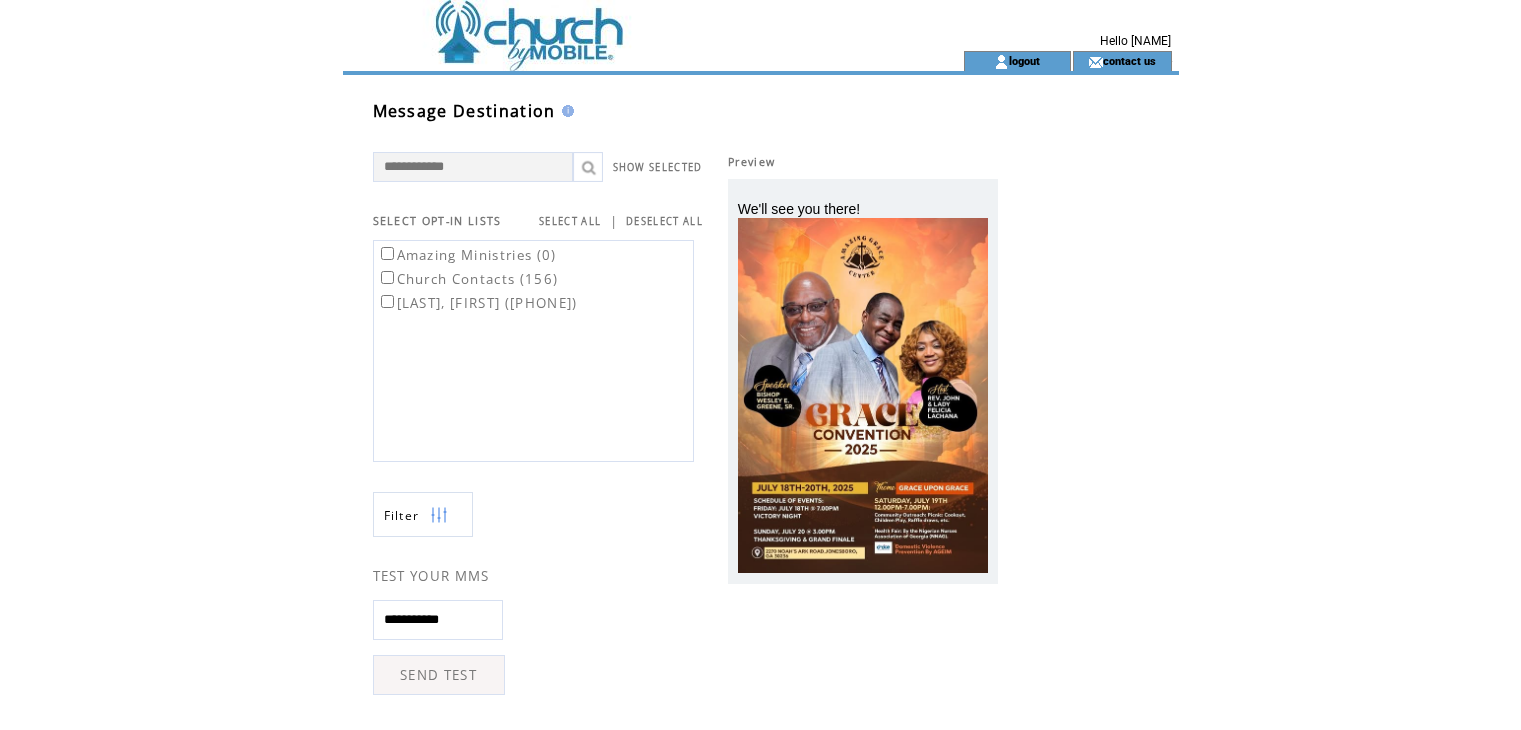 scroll, scrollTop: 0, scrollLeft: 0, axis: both 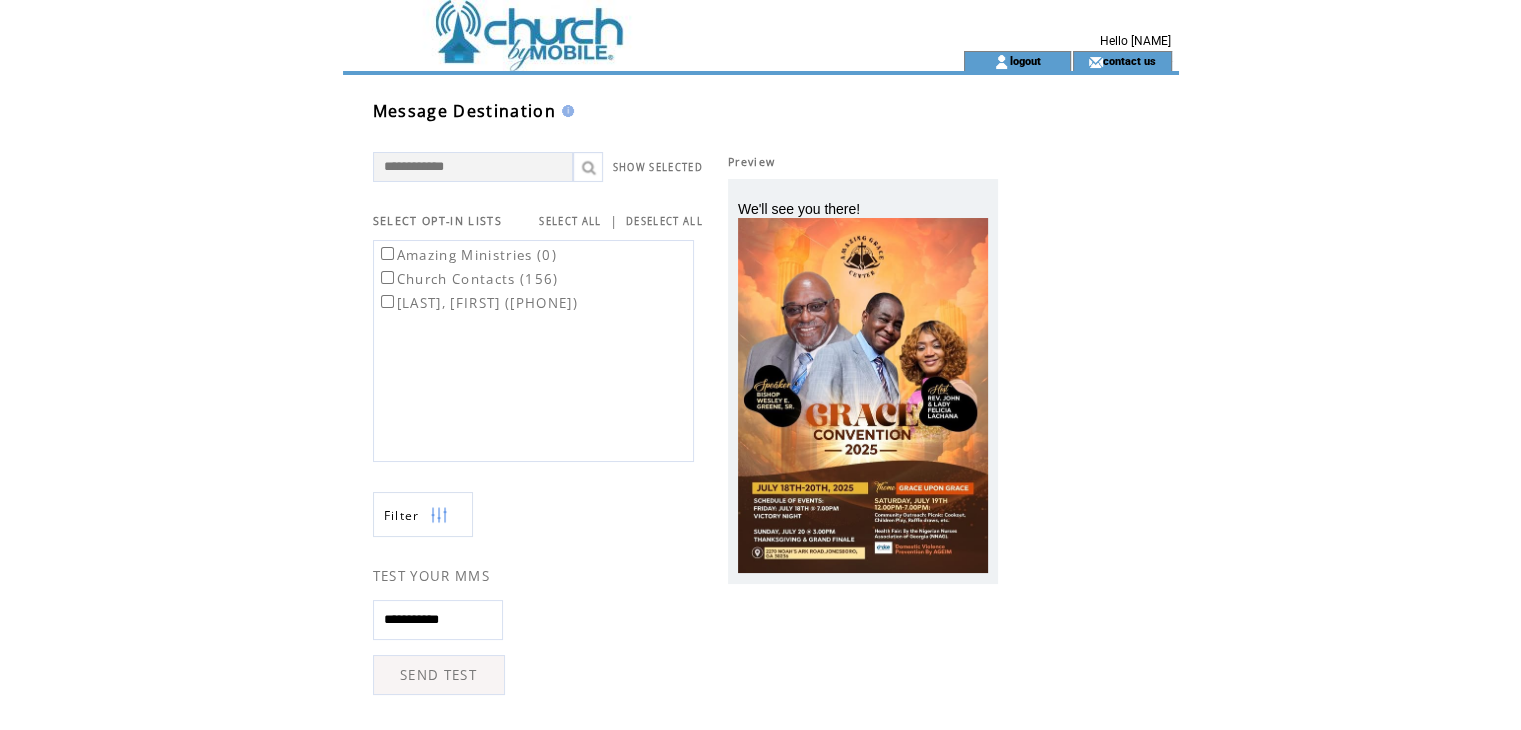 click on "Church Contacts (156)" at bounding box center (468, 279) 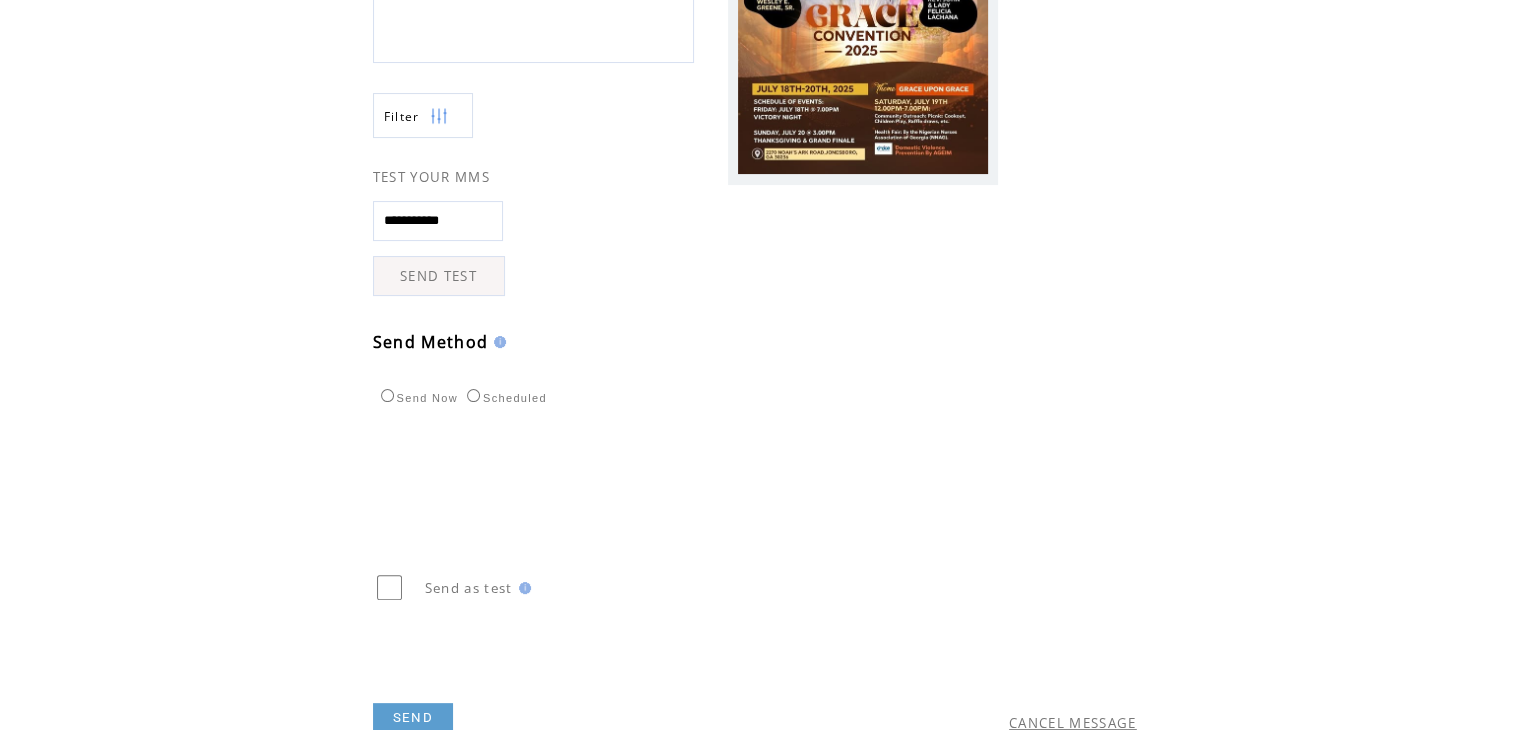 scroll, scrollTop: 419, scrollLeft: 0, axis: vertical 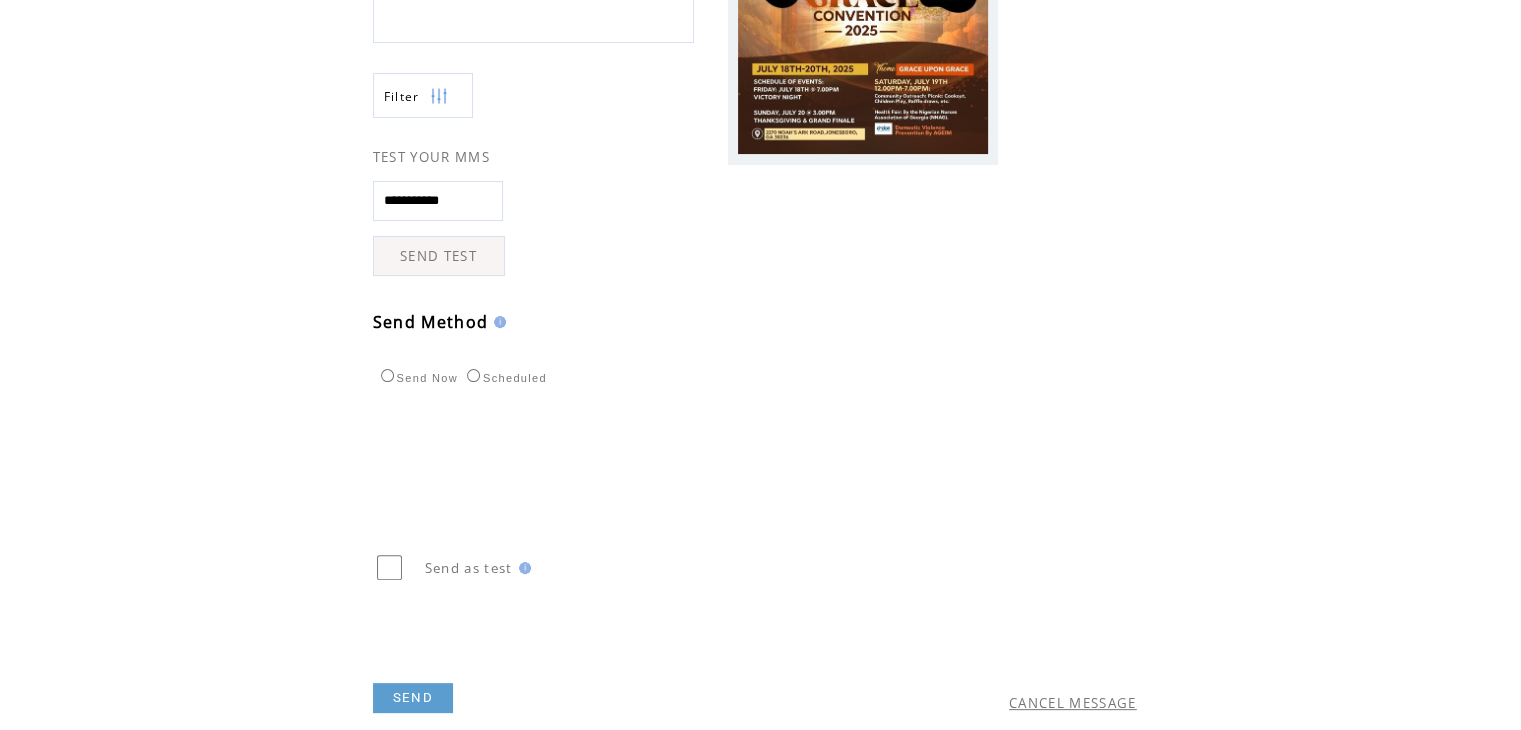 click on "SEND" at bounding box center [413, 698] 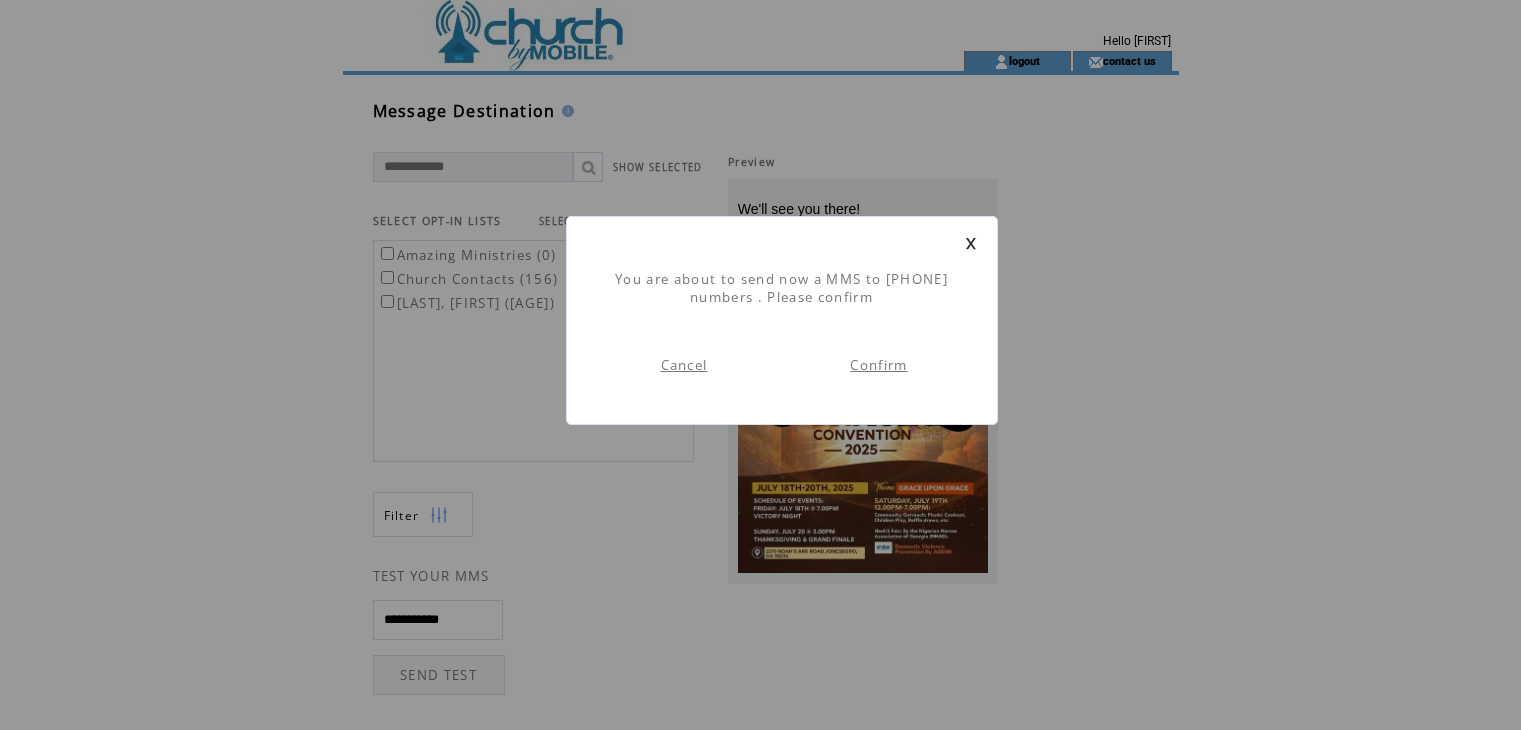 scroll, scrollTop: 0, scrollLeft: 0, axis: both 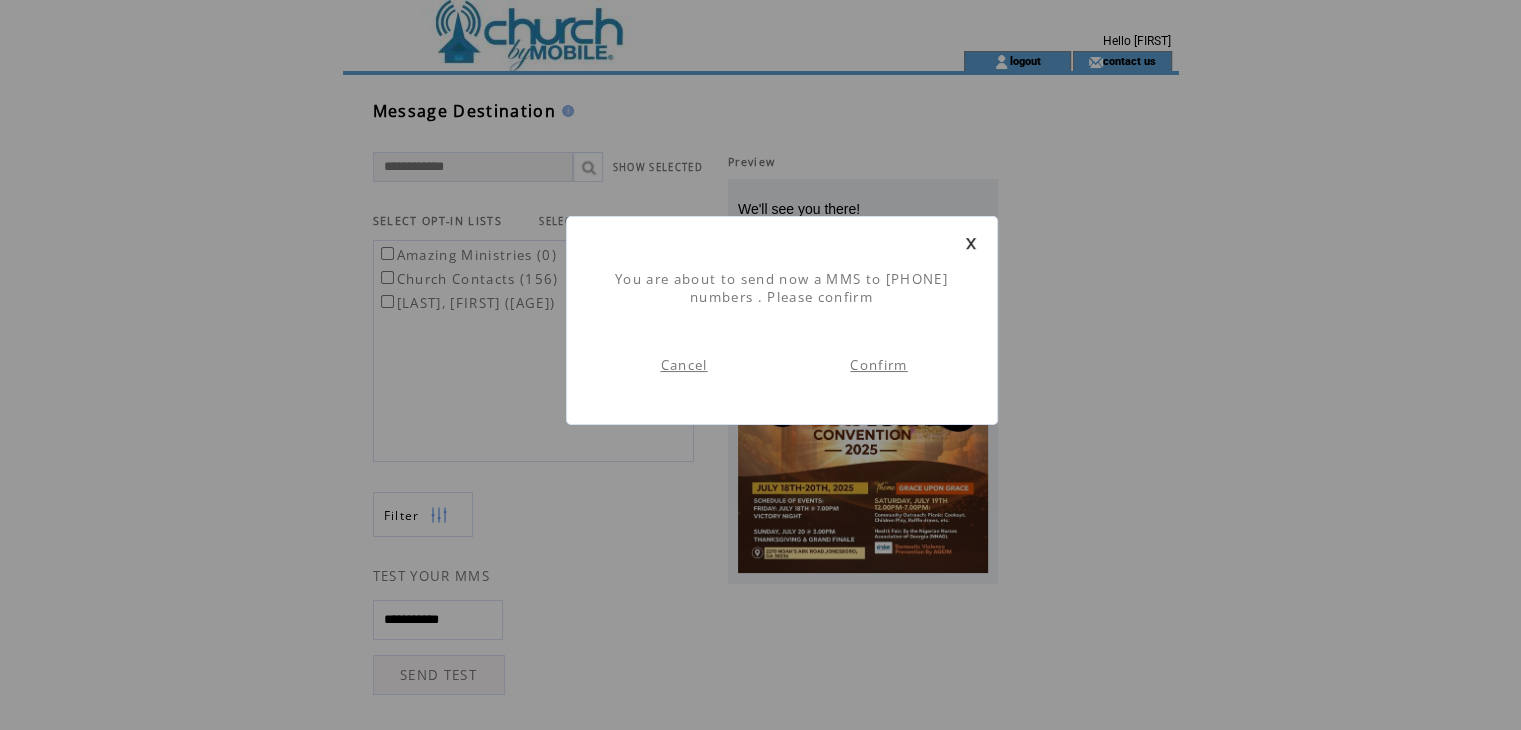 click on "Confirm" at bounding box center (878, 365) 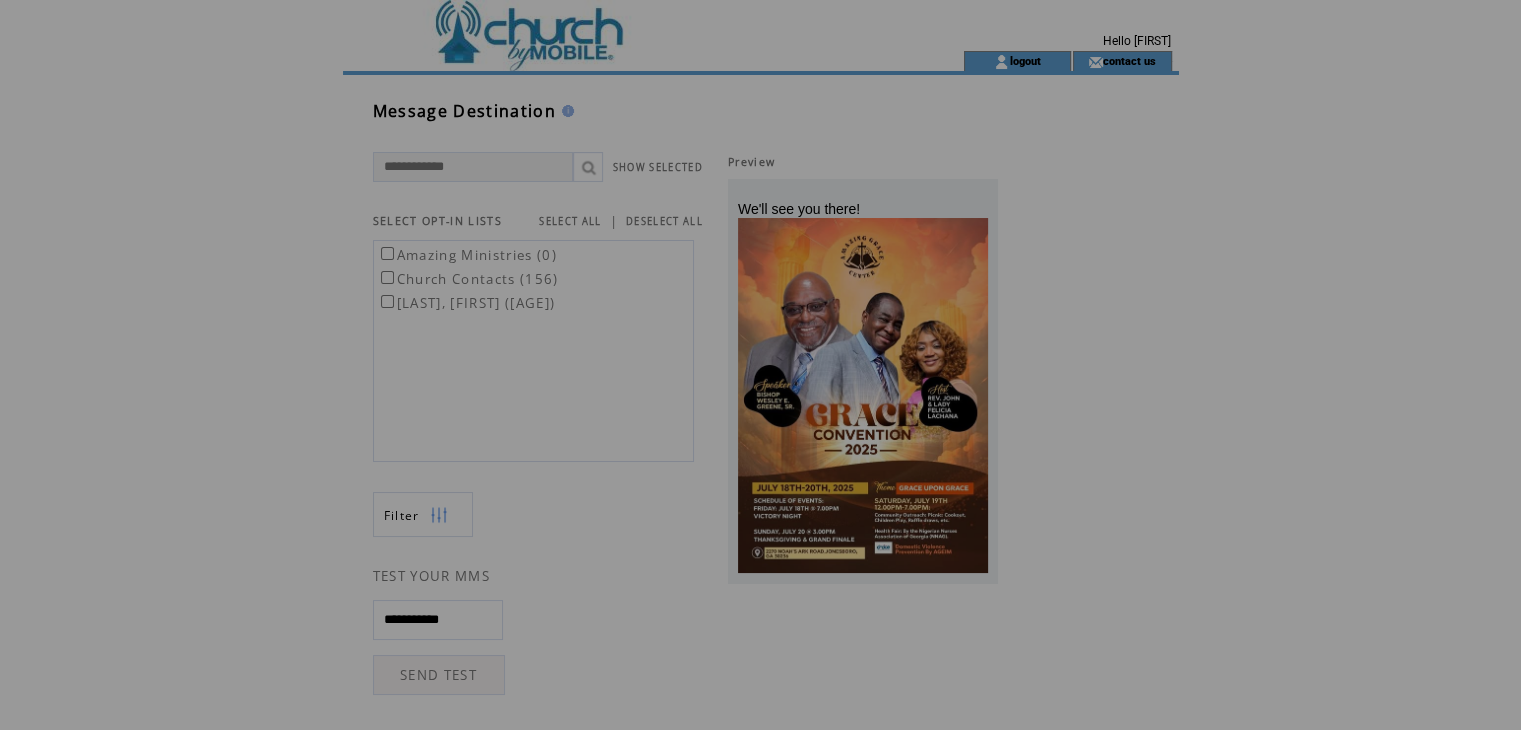 scroll, scrollTop: 0, scrollLeft: 0, axis: both 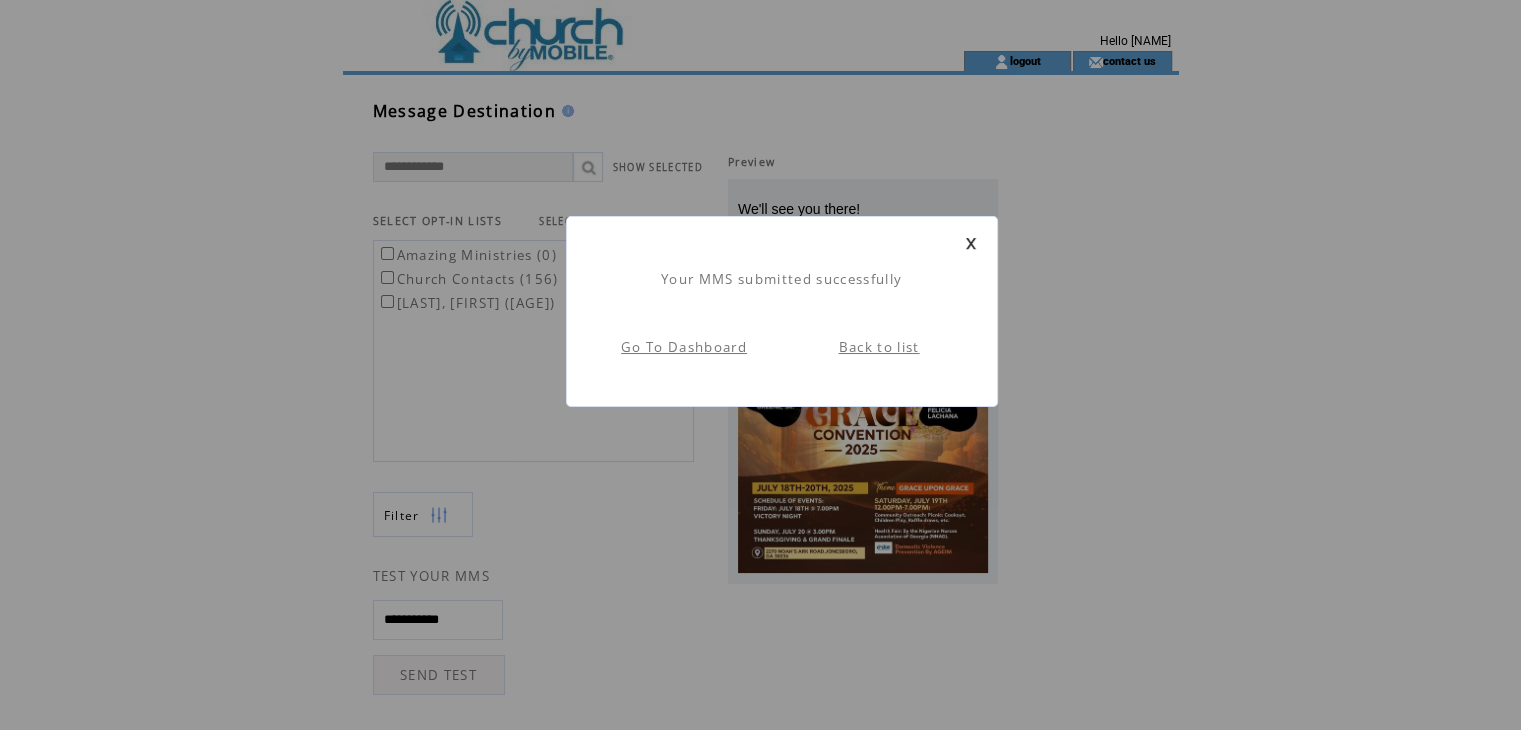 click at bounding box center [971, 243] 